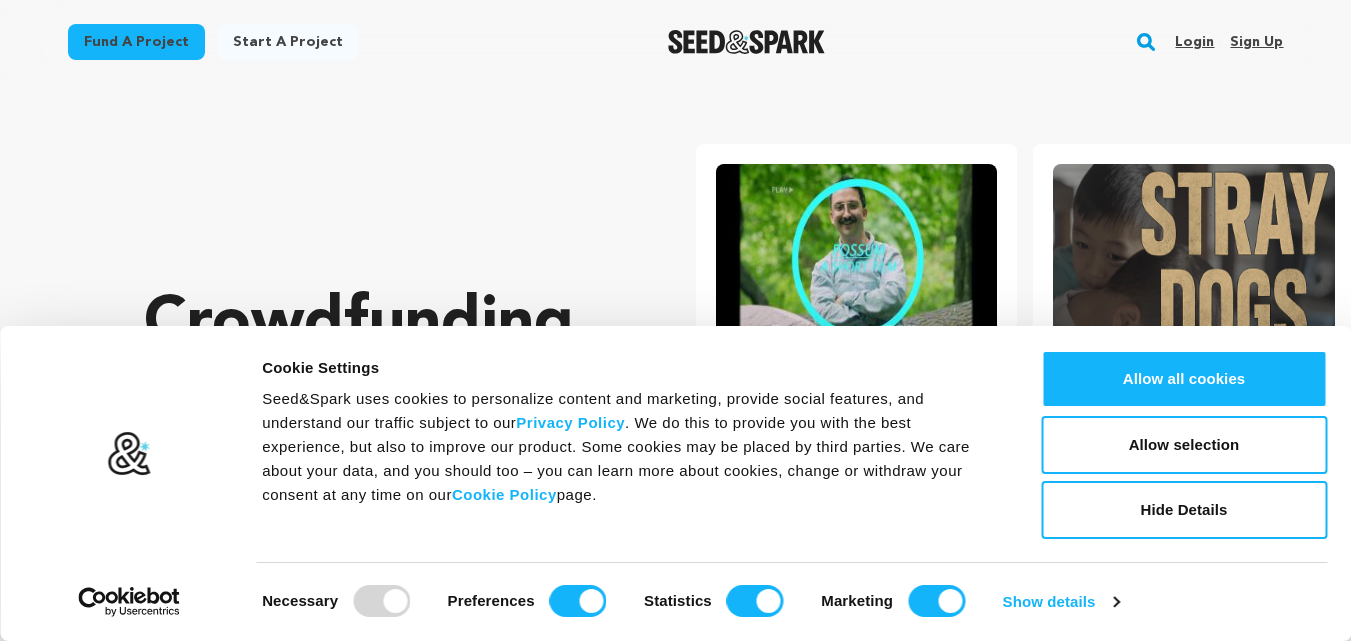 scroll, scrollTop: 0, scrollLeft: 0, axis: both 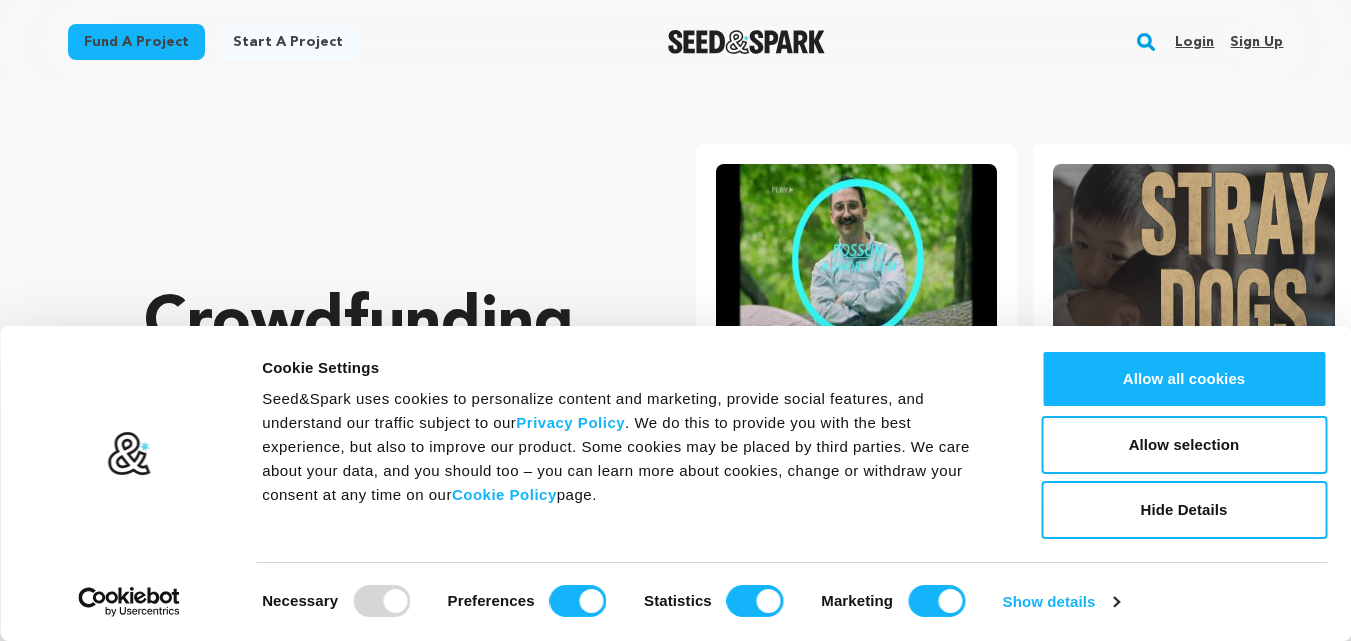 click on "Sign up" at bounding box center (1256, 42) 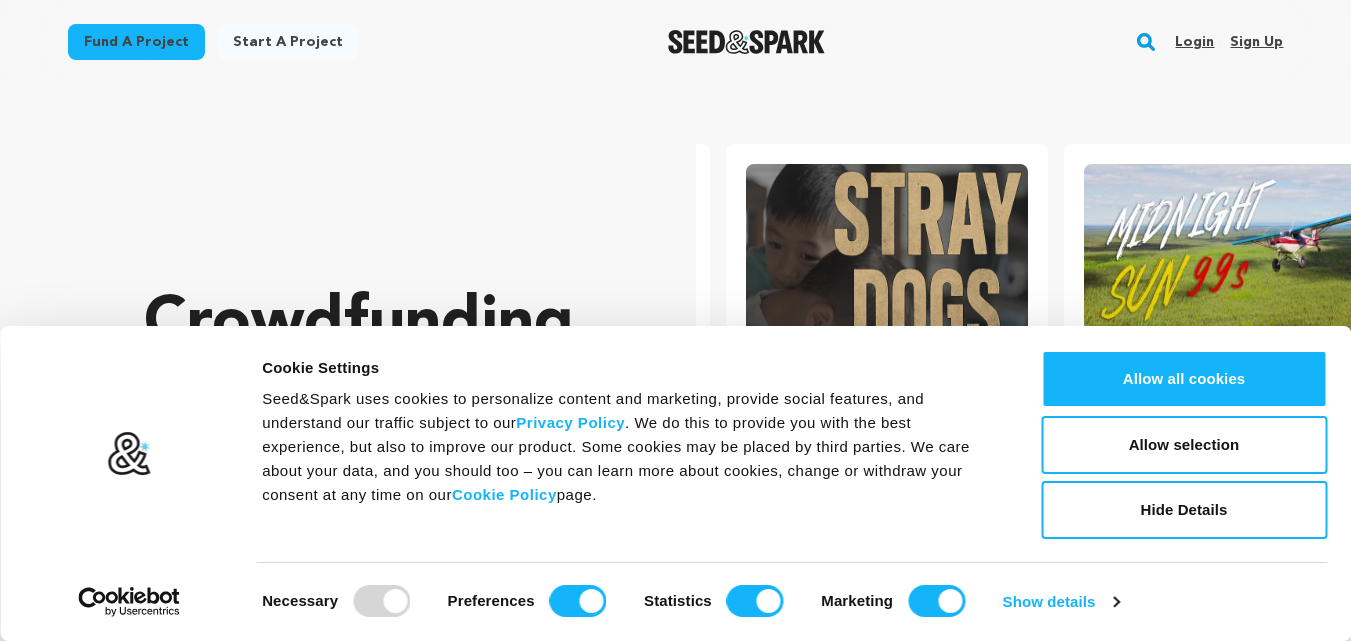 scroll, scrollTop: 0, scrollLeft: 354, axis: horizontal 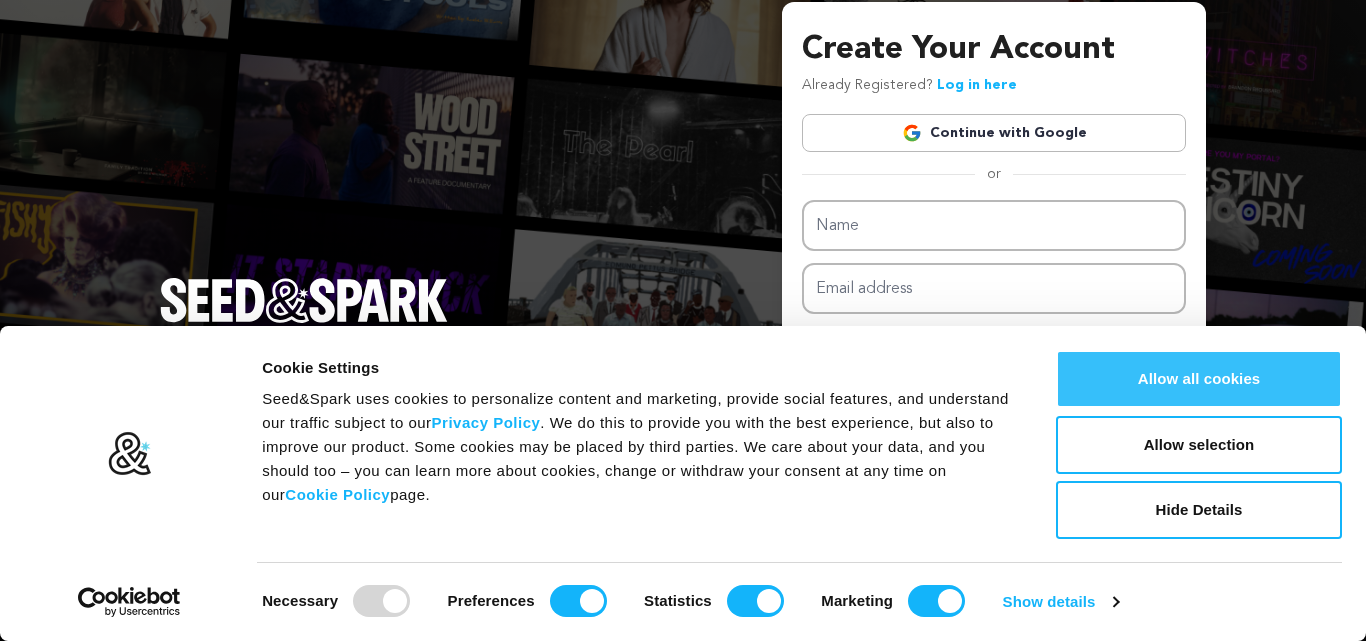 click on "Allow all cookies" at bounding box center [1199, 379] 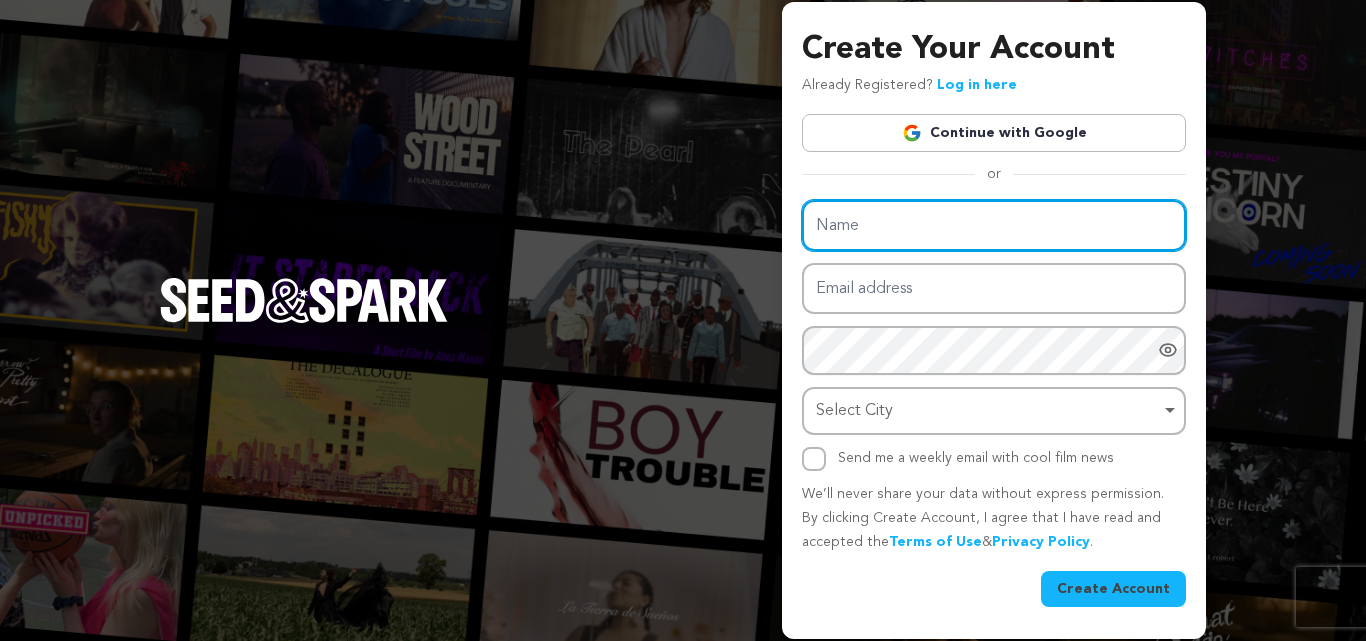 click on "Name" at bounding box center (994, 225) 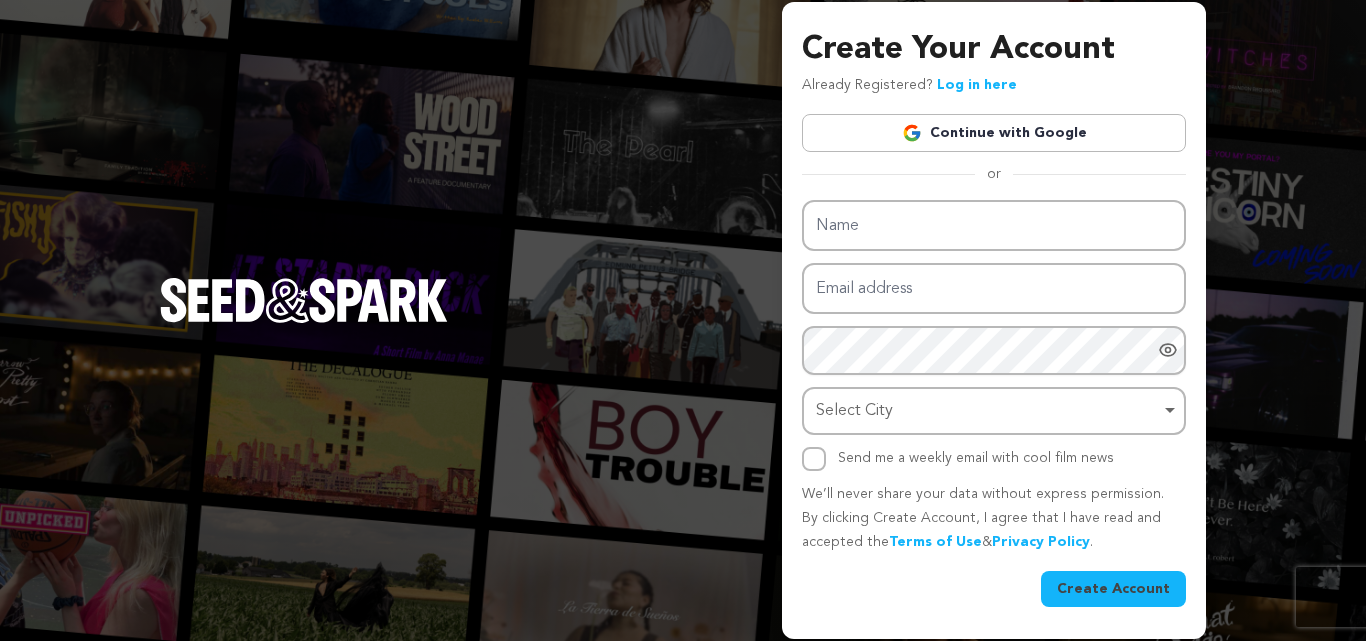 click on "Continue with Google" at bounding box center [994, 133] 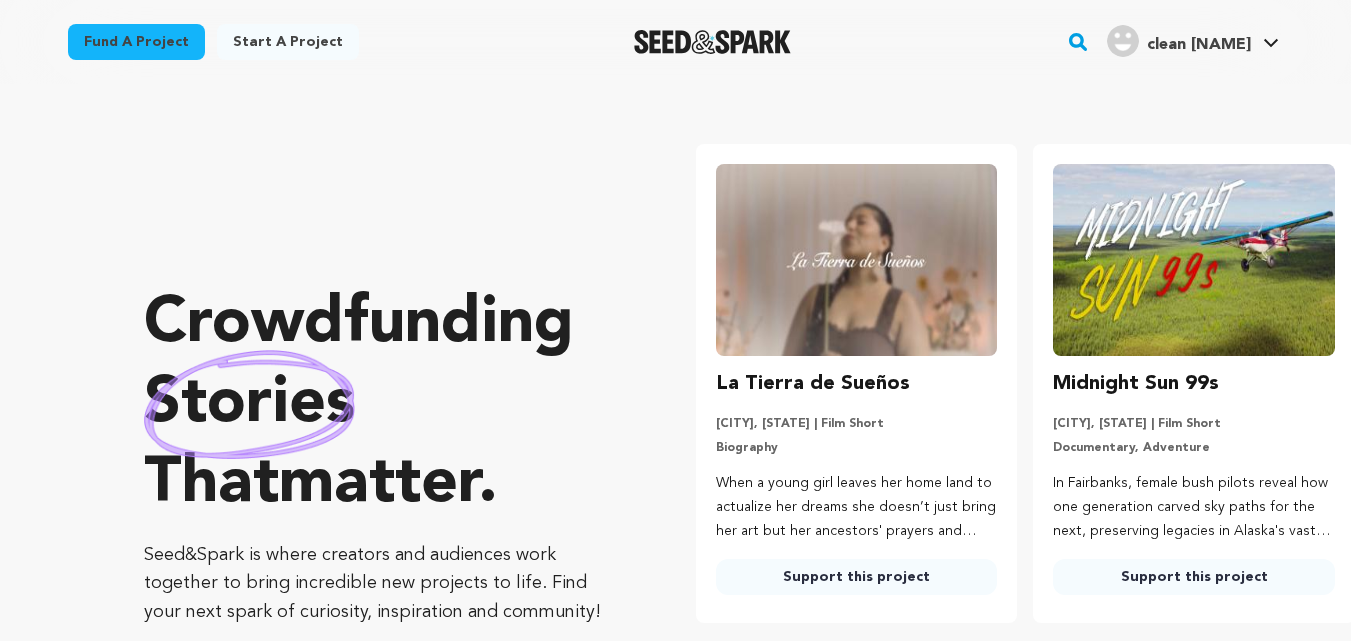 scroll, scrollTop: 0, scrollLeft: 0, axis: both 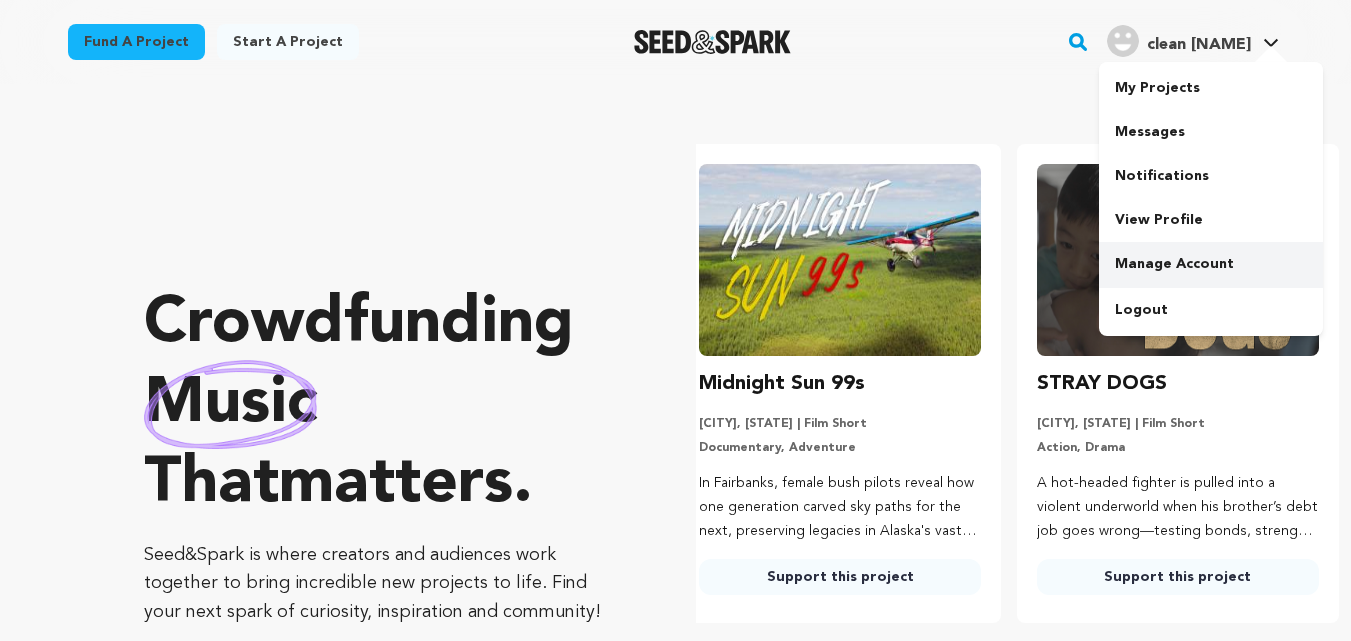 click on "Manage Account" at bounding box center (1211, 264) 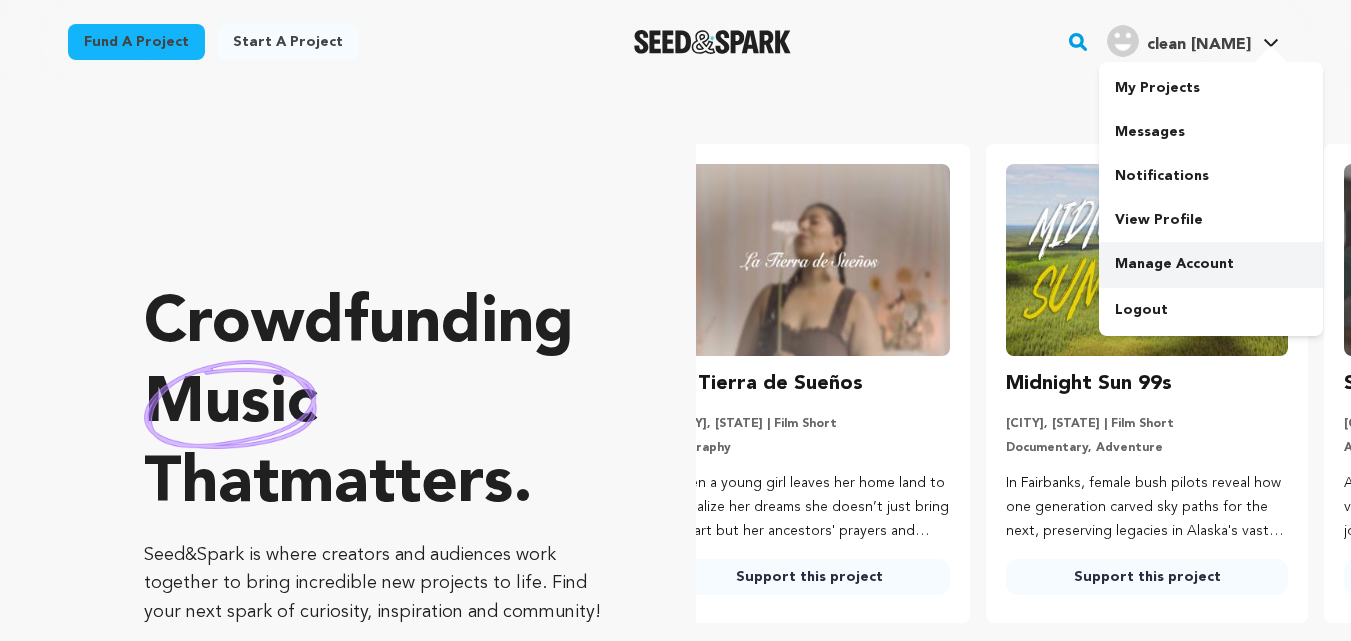 scroll, scrollTop: 0, scrollLeft: 0, axis: both 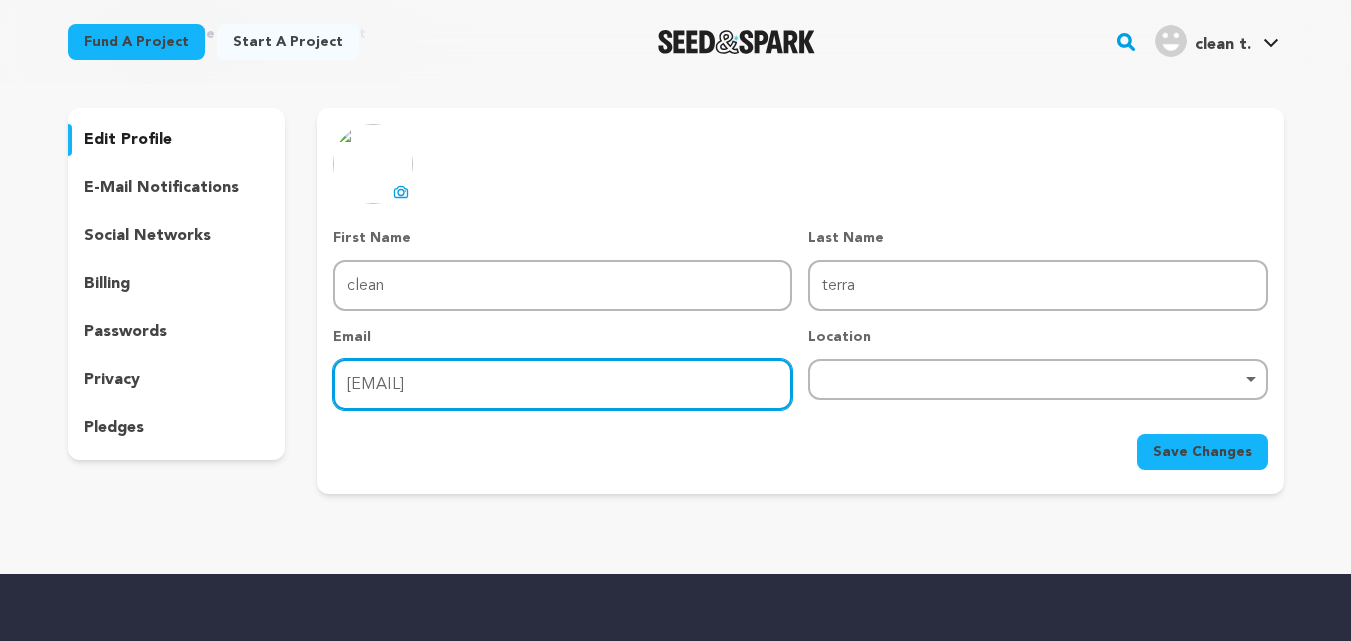 click on "terracleanltd@gmail.com" at bounding box center (562, 384) 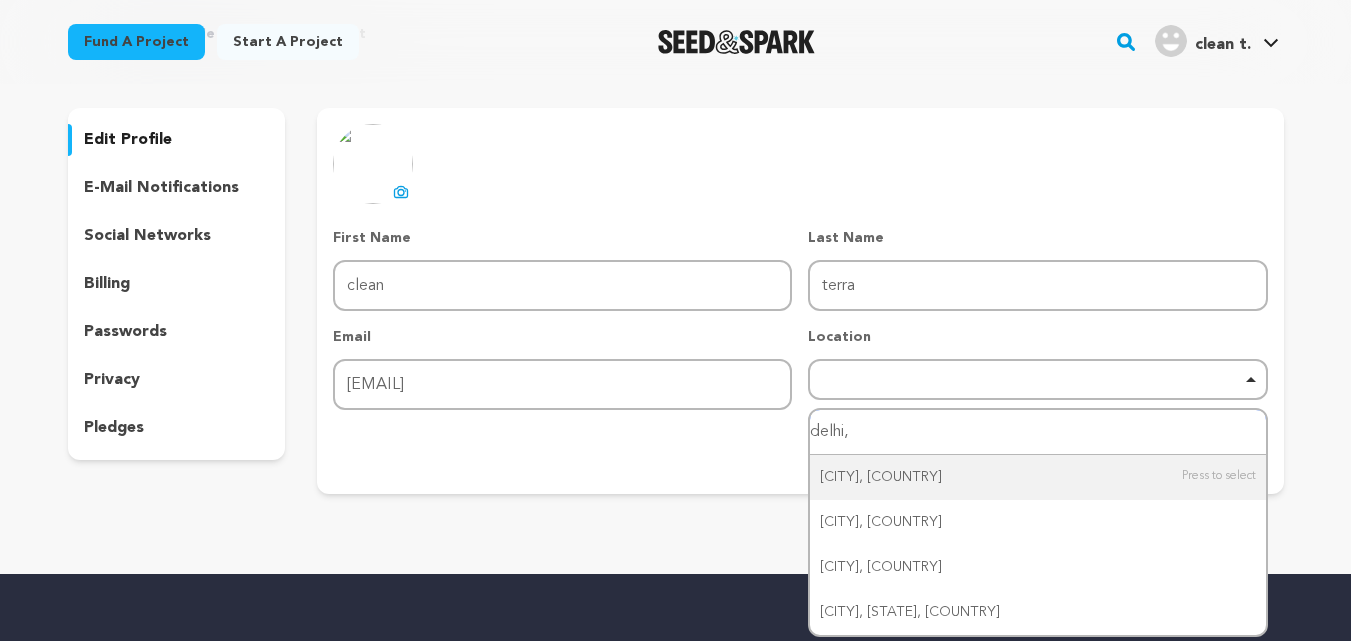 type on "delhi," 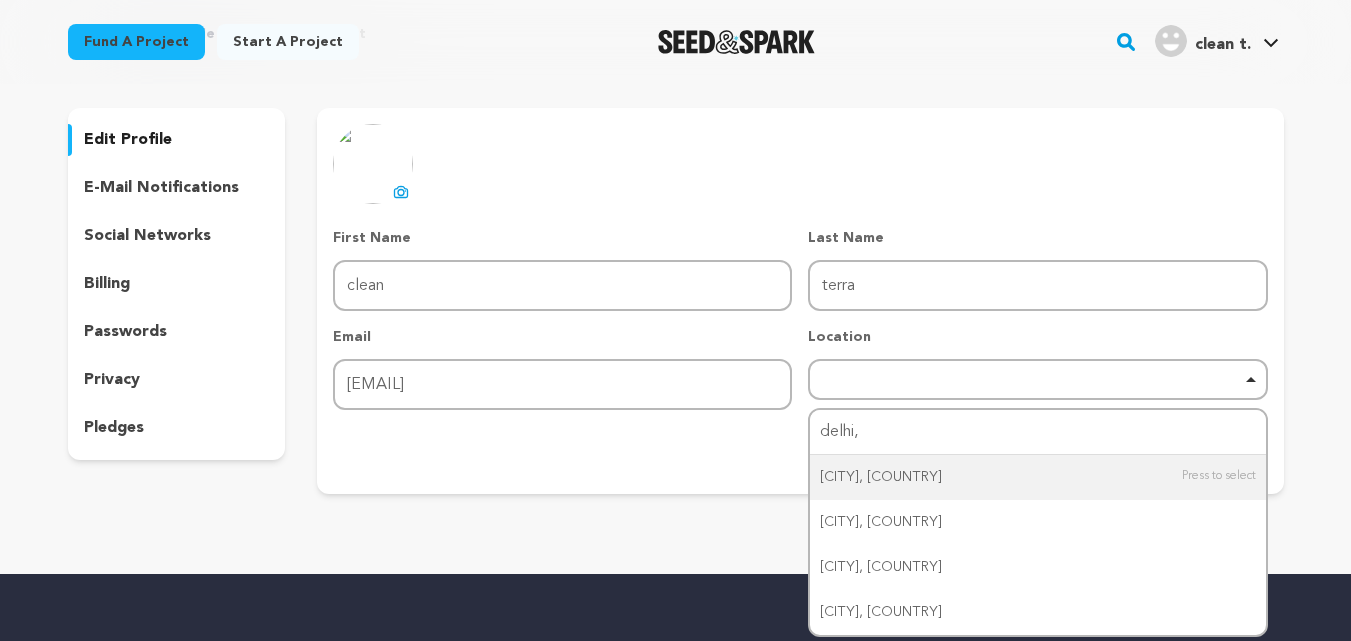 type 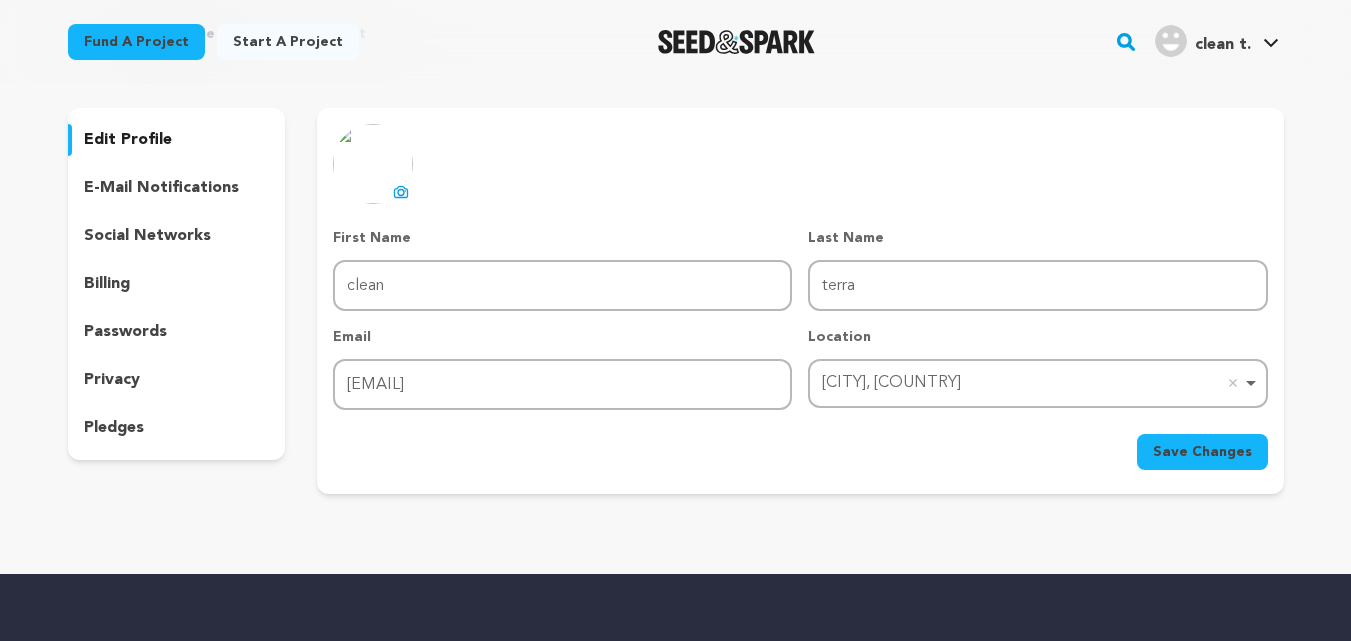 click 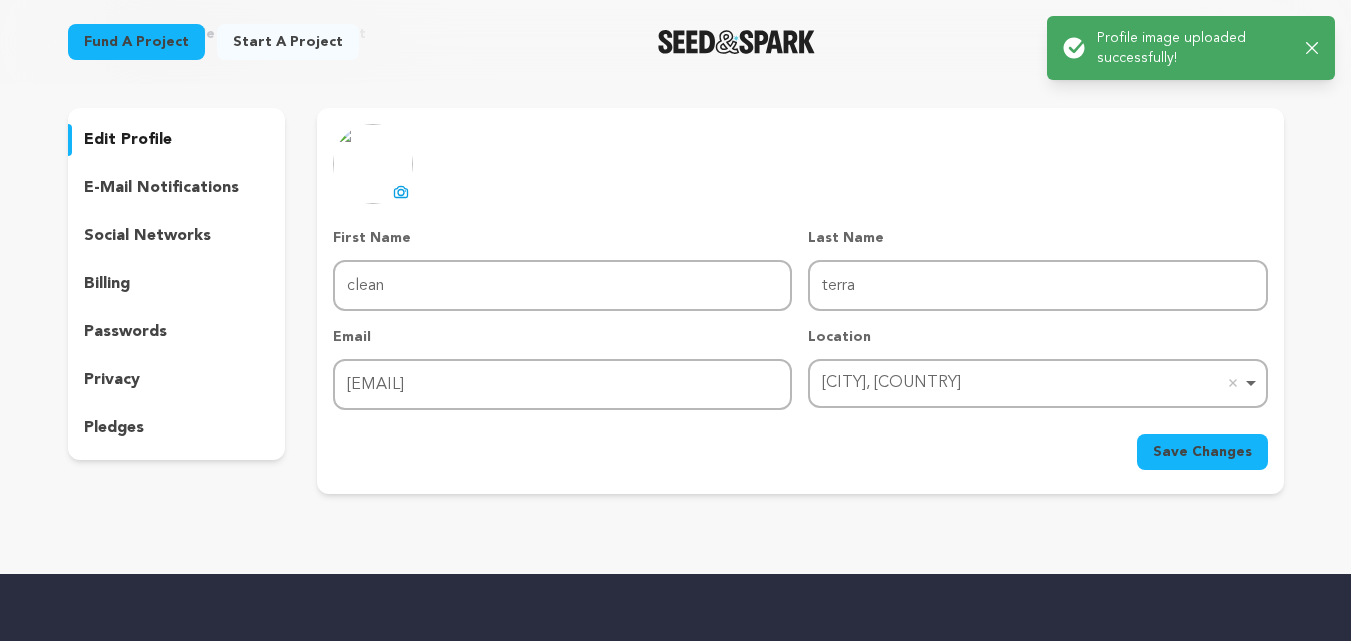 click on "Save Changes" at bounding box center (1202, 452) 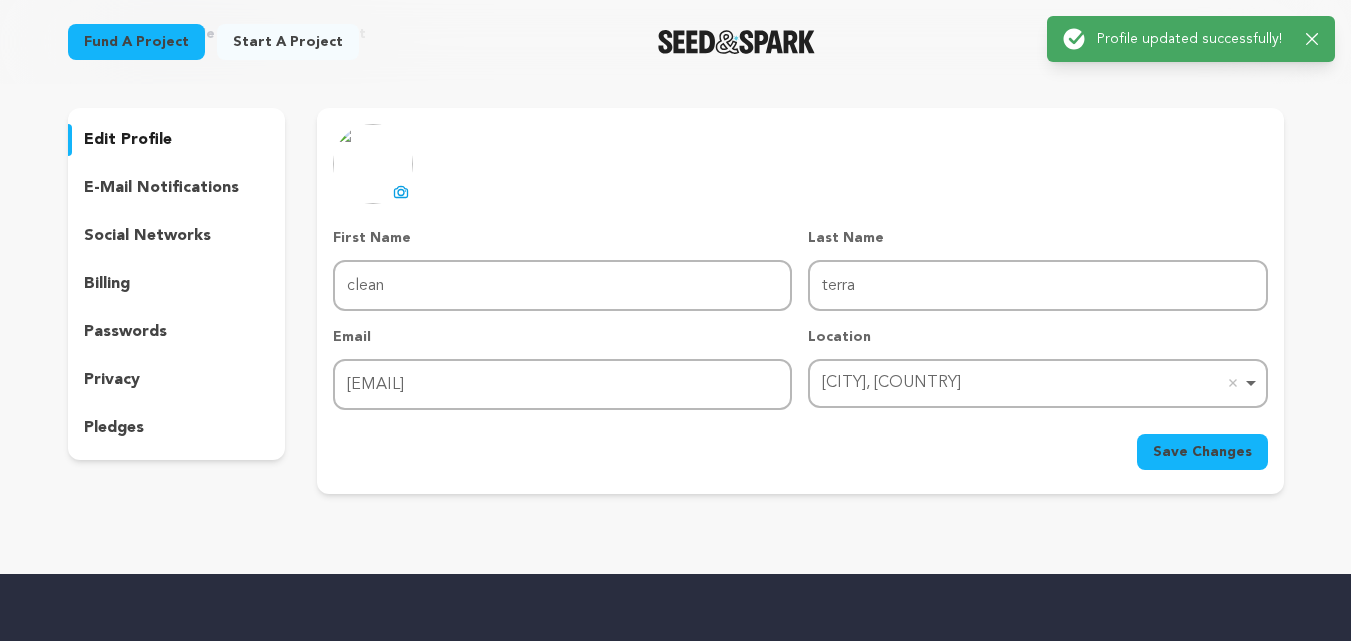 click on "social networks" at bounding box center (177, 236) 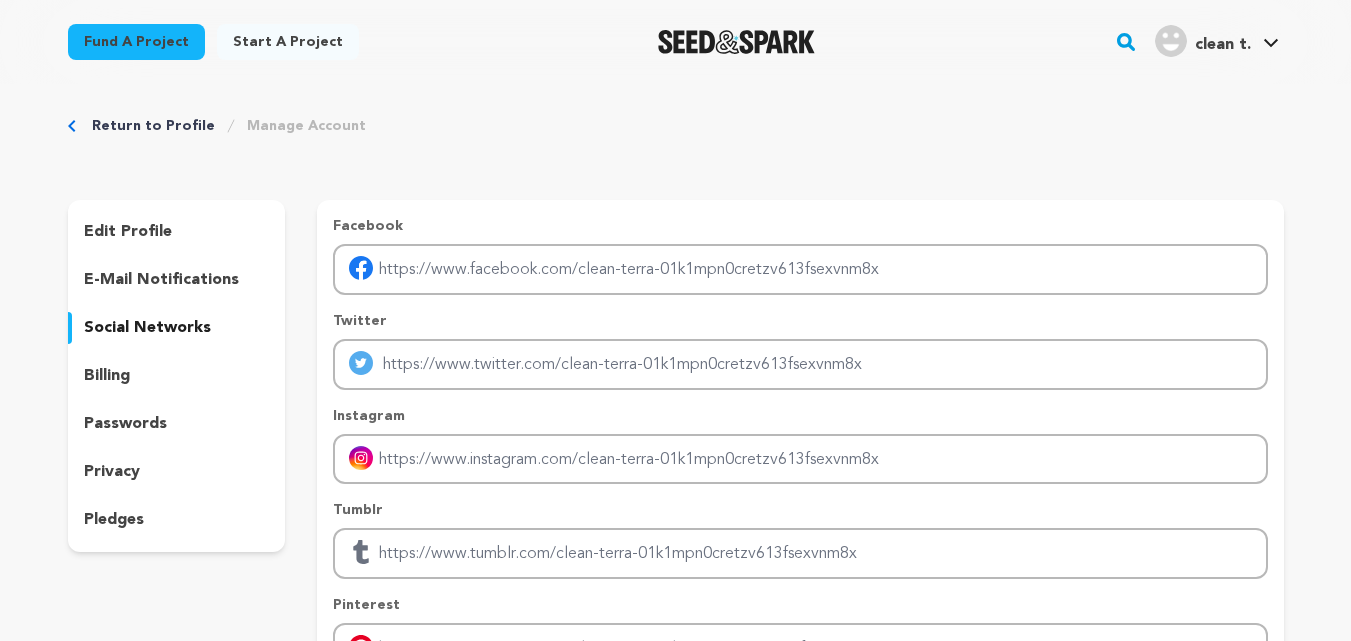 scroll, scrollTop: 0, scrollLeft: 0, axis: both 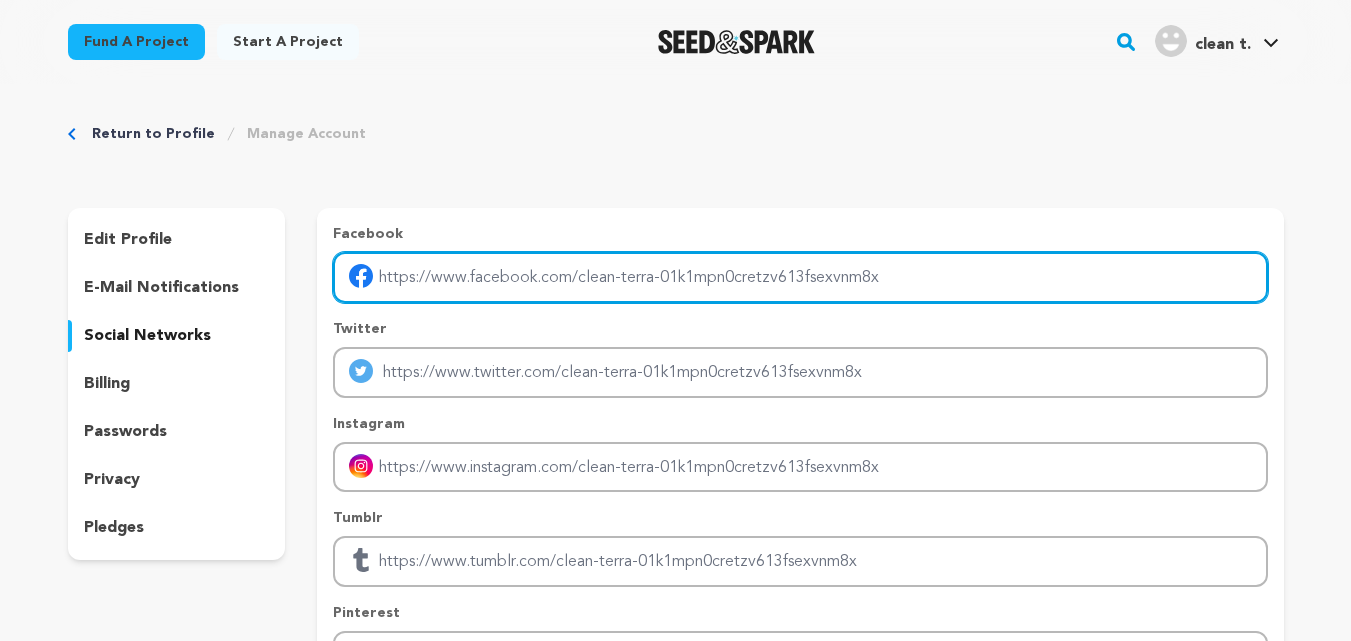 click at bounding box center (800, 277) 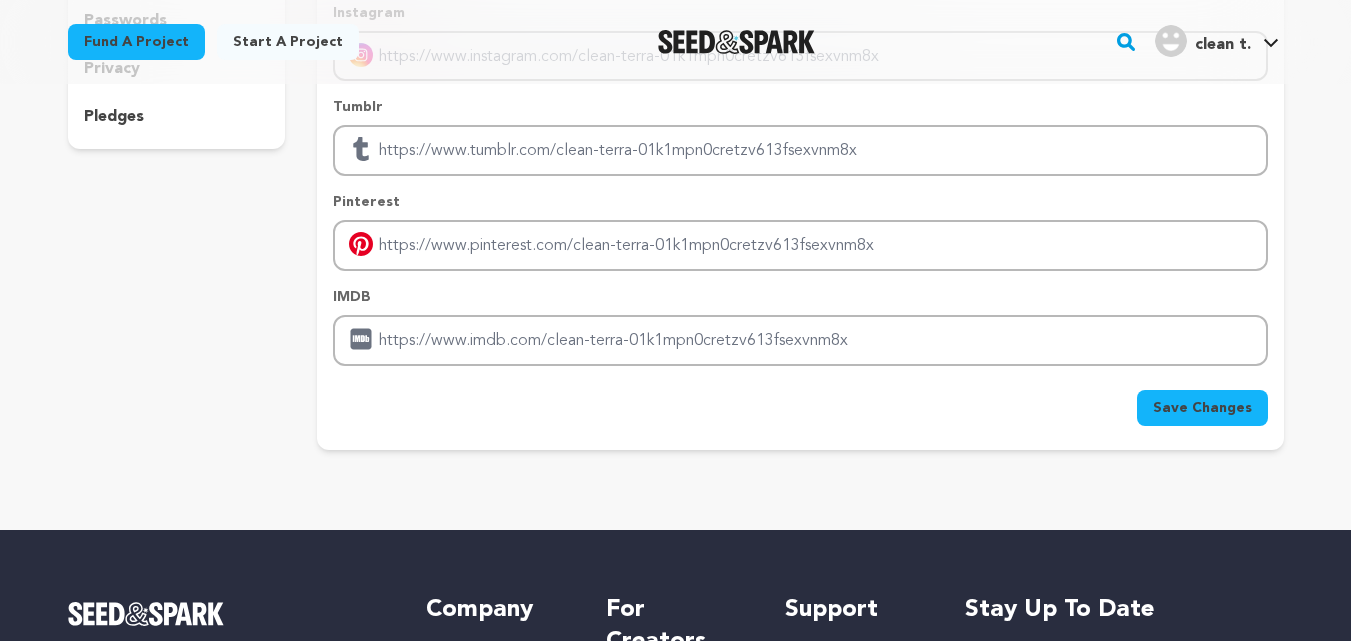 scroll, scrollTop: 200, scrollLeft: 0, axis: vertical 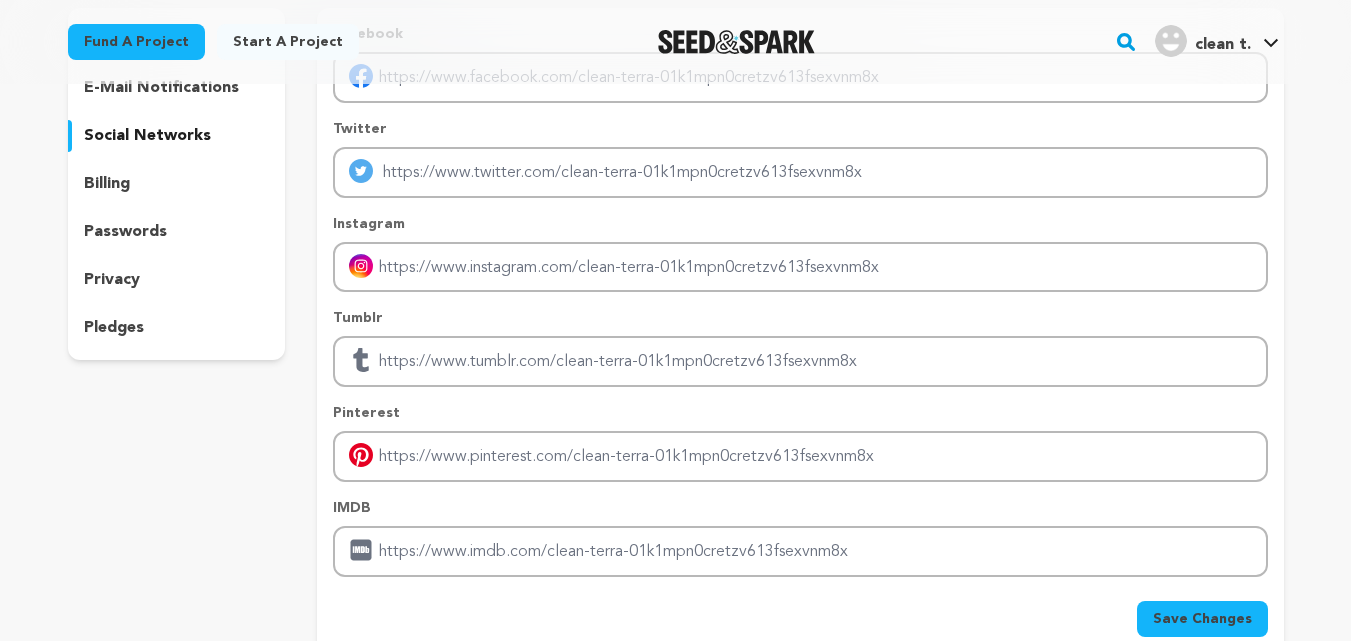 click on "billing" at bounding box center [177, 184] 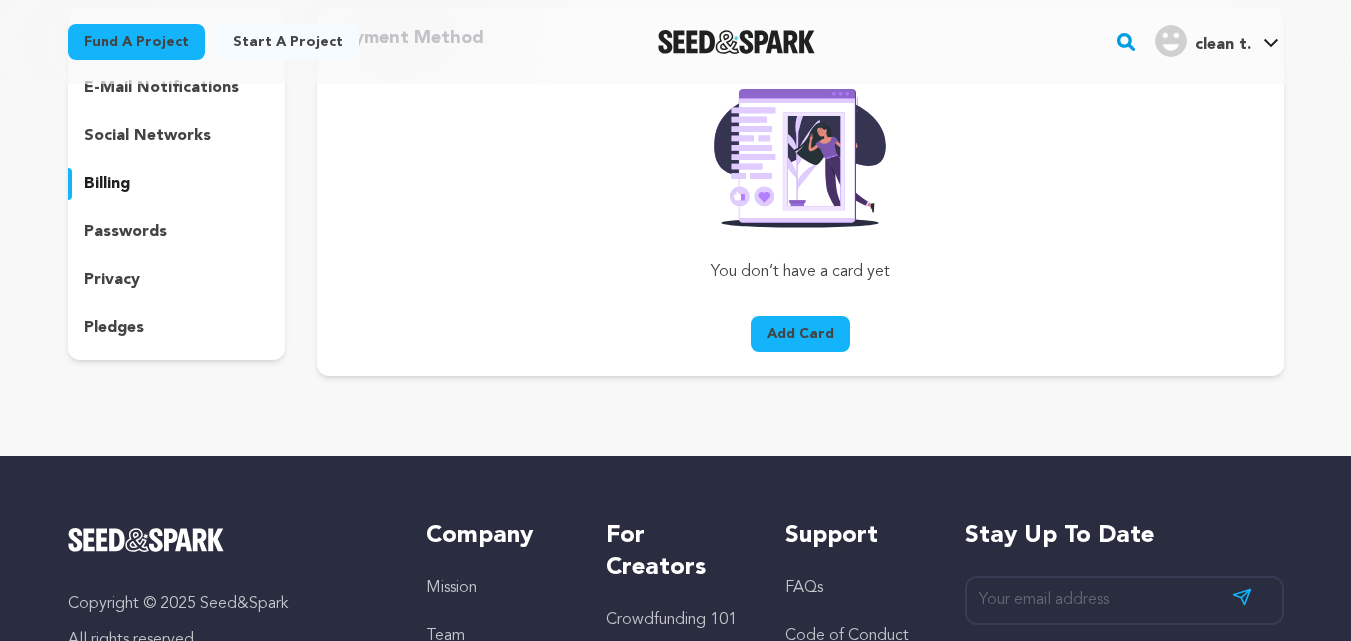 click on "passwords" at bounding box center [177, 232] 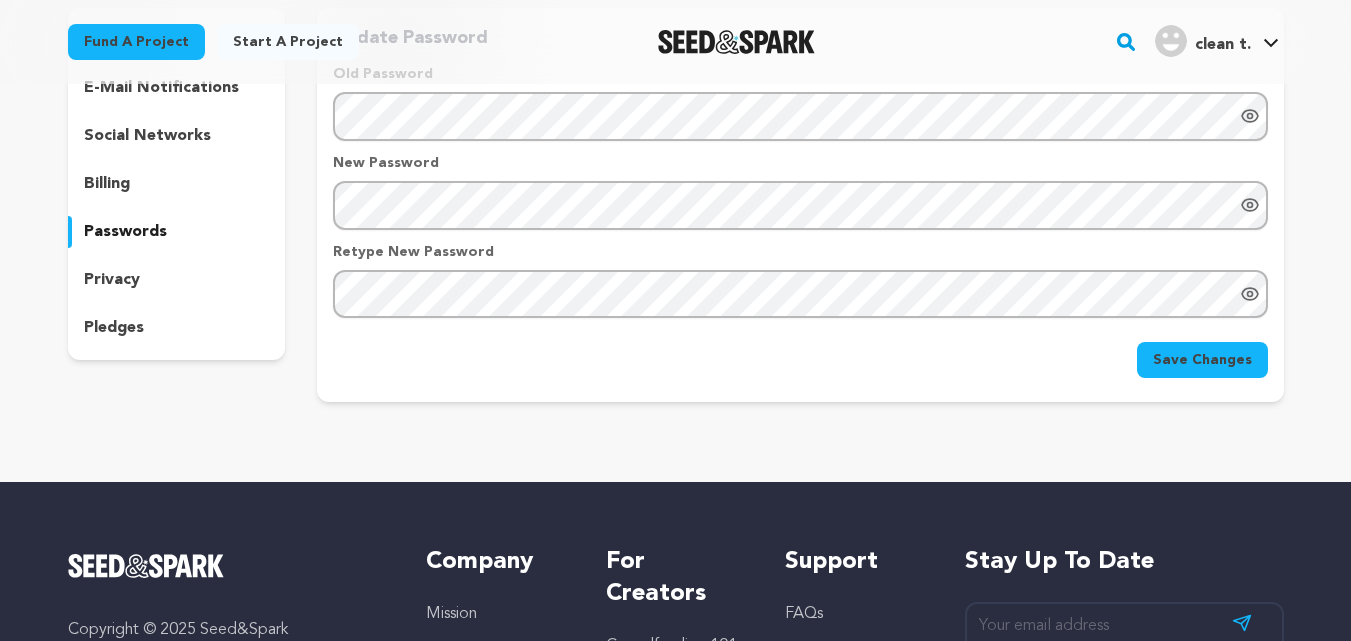 click on "privacy" at bounding box center (177, 280) 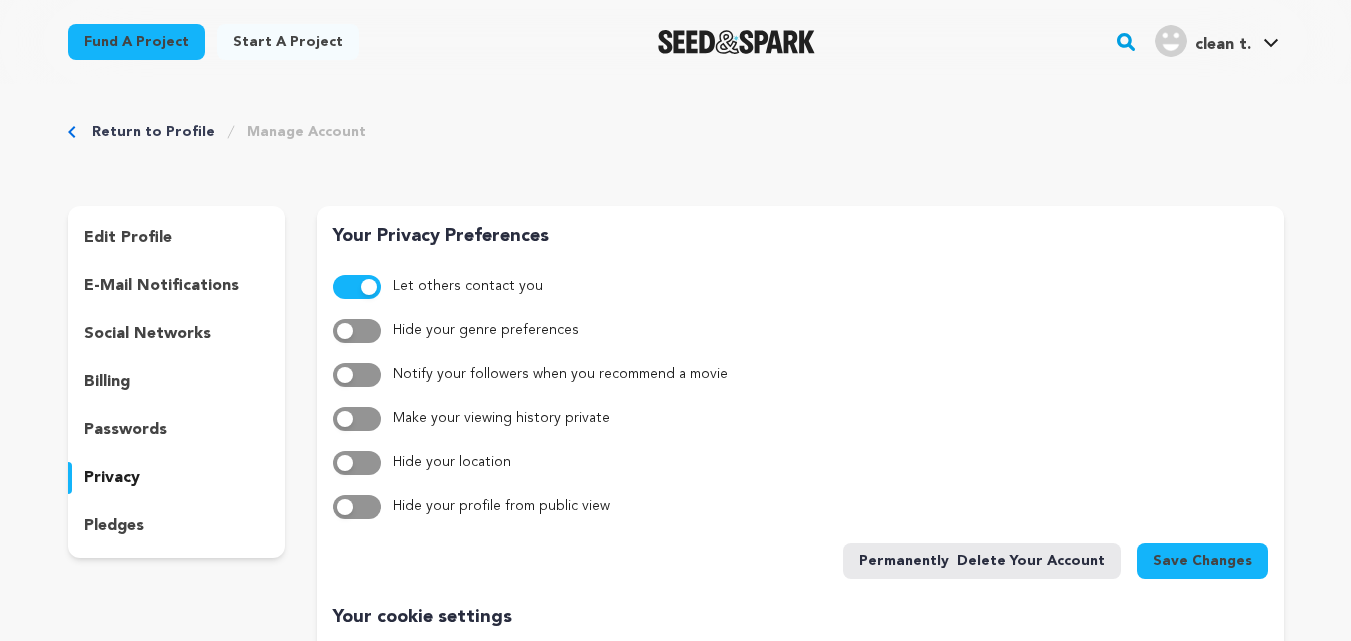 scroll, scrollTop: 0, scrollLeft: 0, axis: both 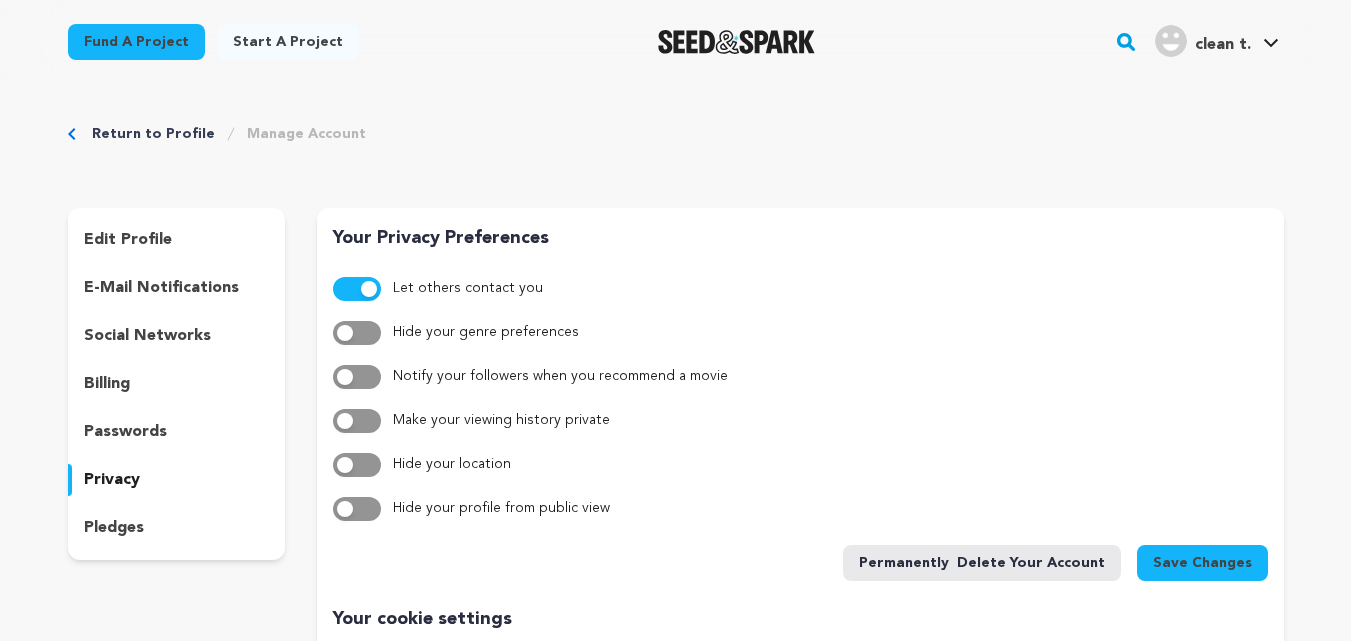 click on "edit profile" at bounding box center [128, 240] 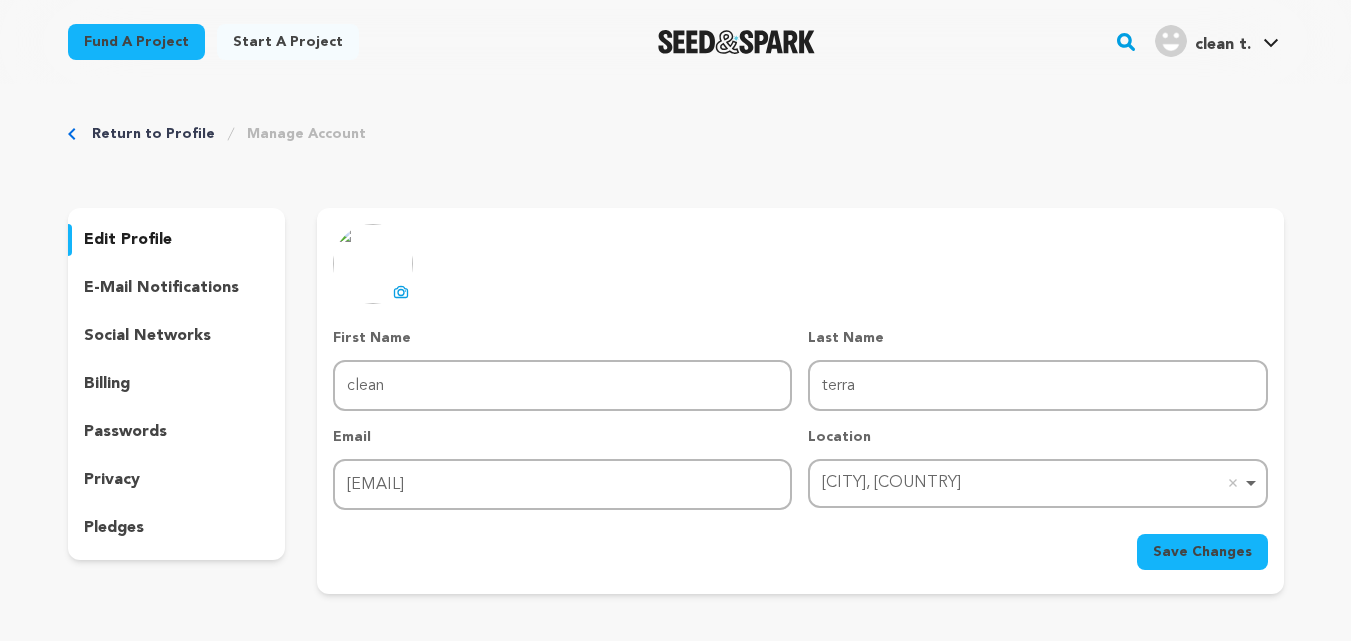 click on "social networks" at bounding box center (147, 336) 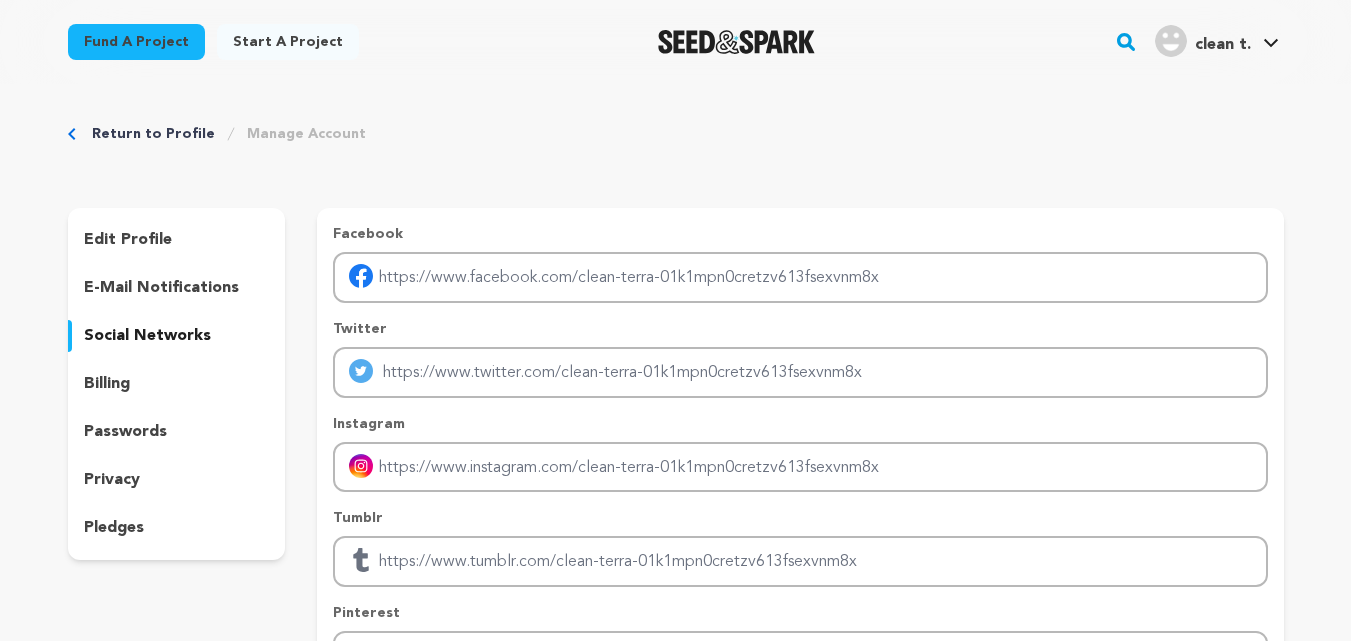 scroll, scrollTop: 100, scrollLeft: 0, axis: vertical 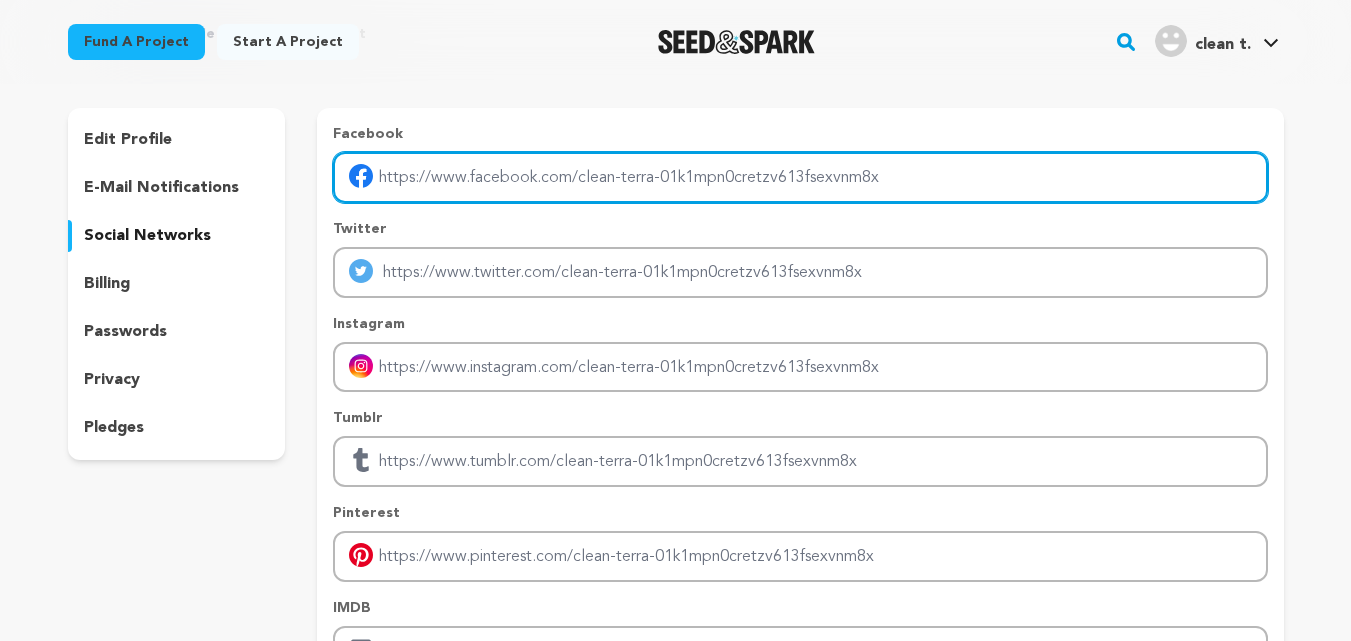 click at bounding box center (800, 177) 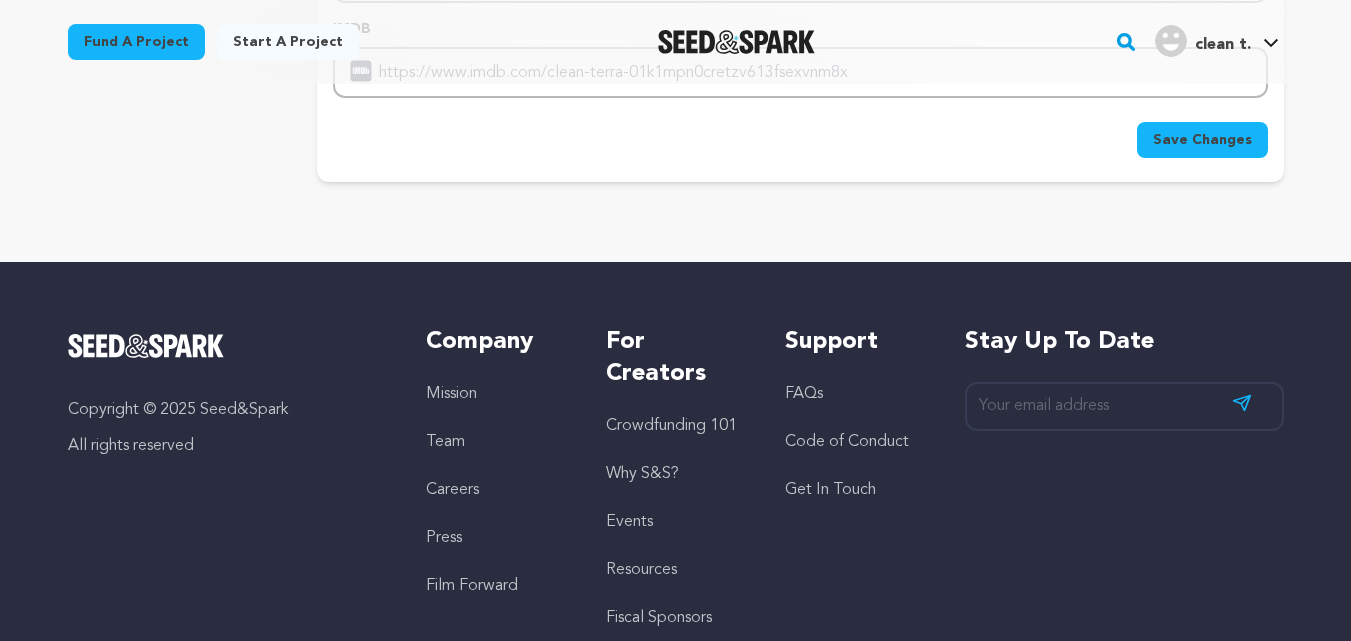 scroll, scrollTop: 700, scrollLeft: 0, axis: vertical 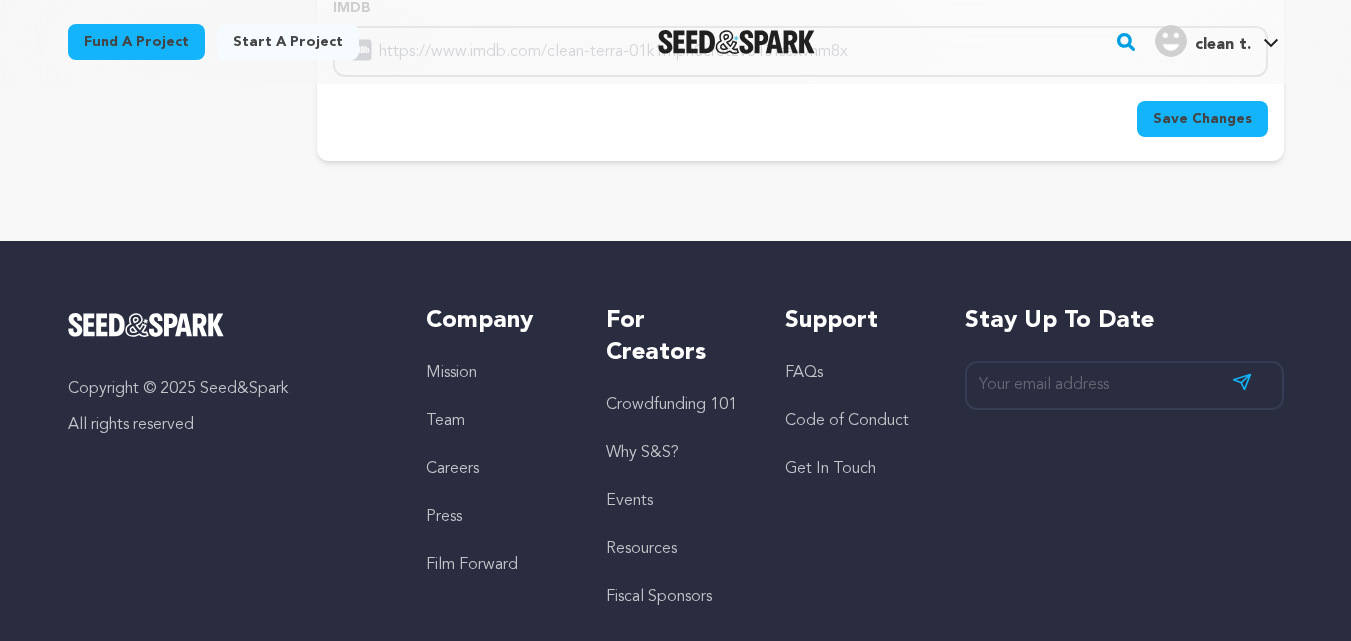 type on "https://www.terraclean.in/" 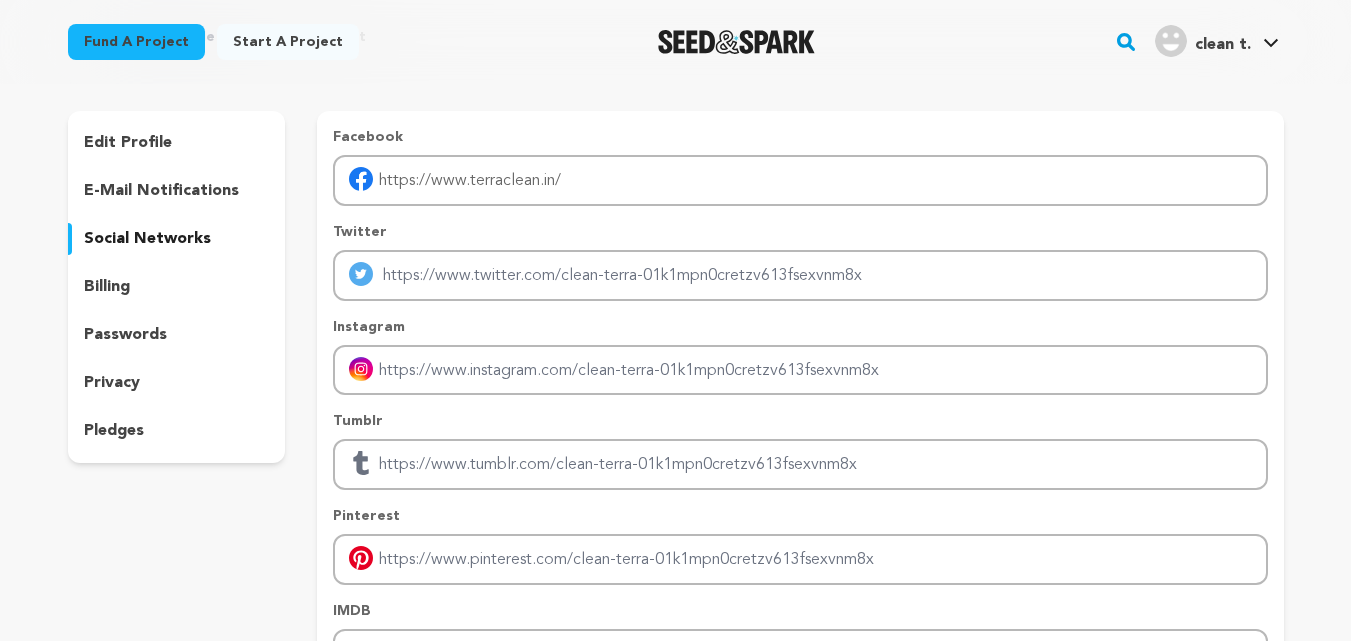 scroll, scrollTop: 0, scrollLeft: 0, axis: both 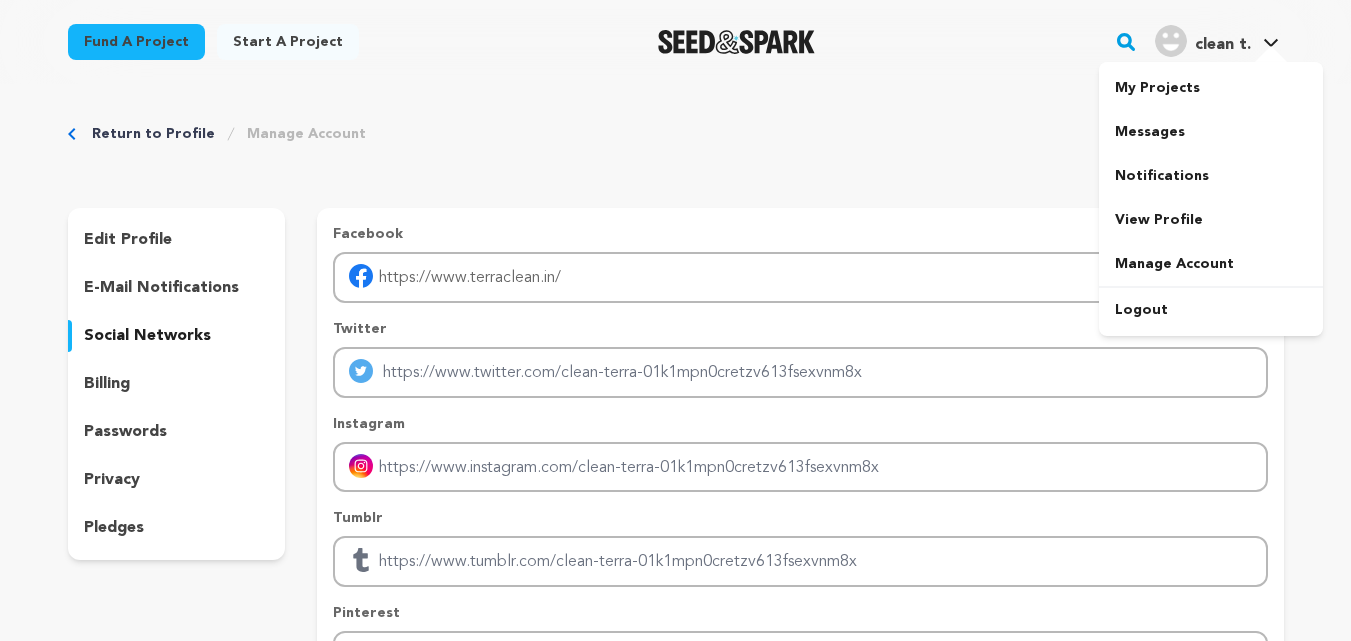 click on "clean t." at bounding box center [1223, 45] 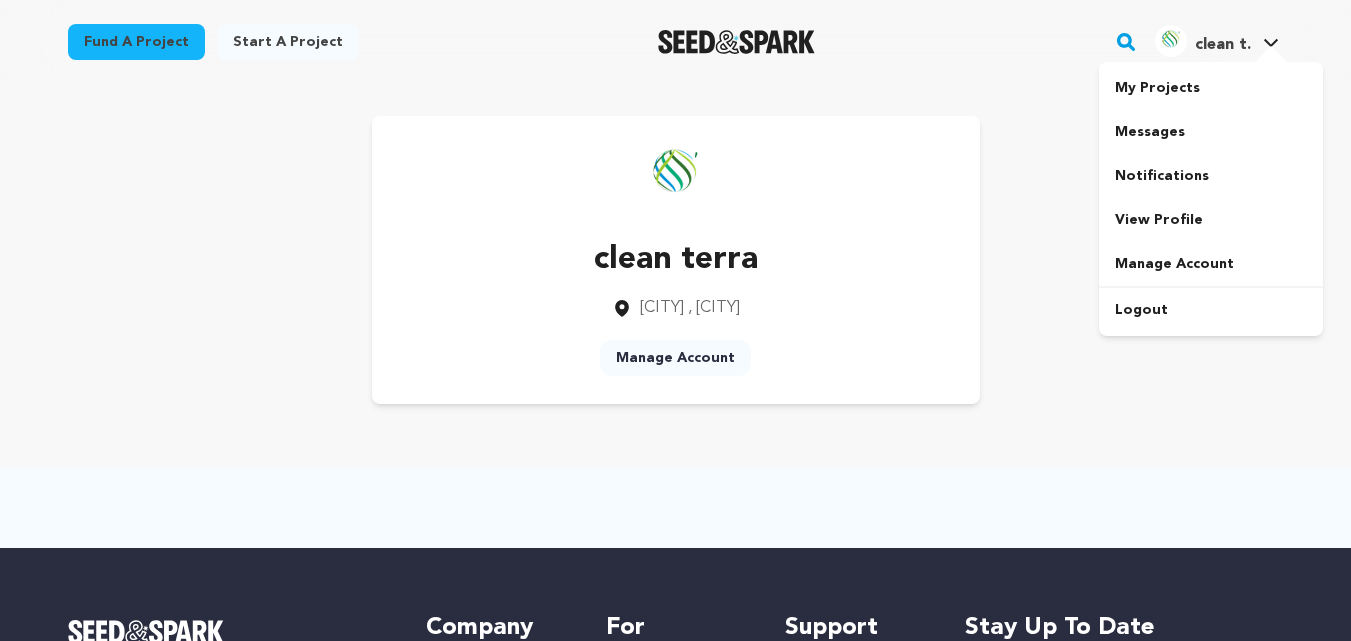 scroll, scrollTop: 0, scrollLeft: 0, axis: both 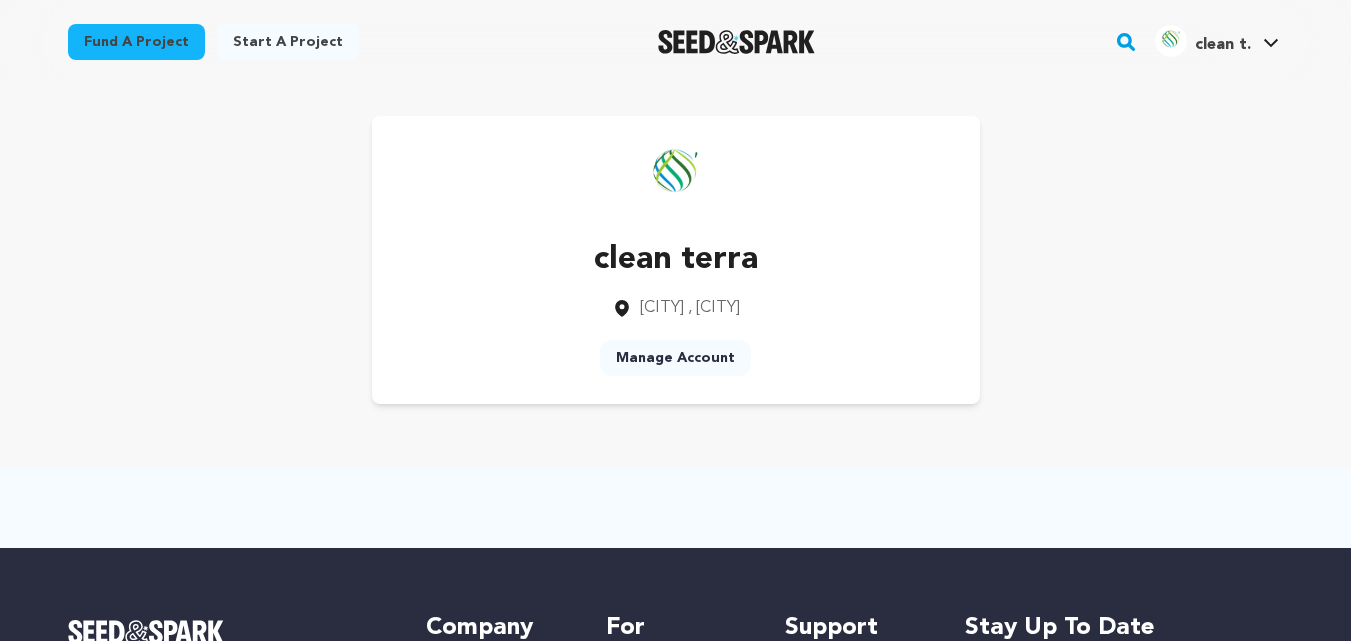click on "Manage Account" at bounding box center (675, 358) 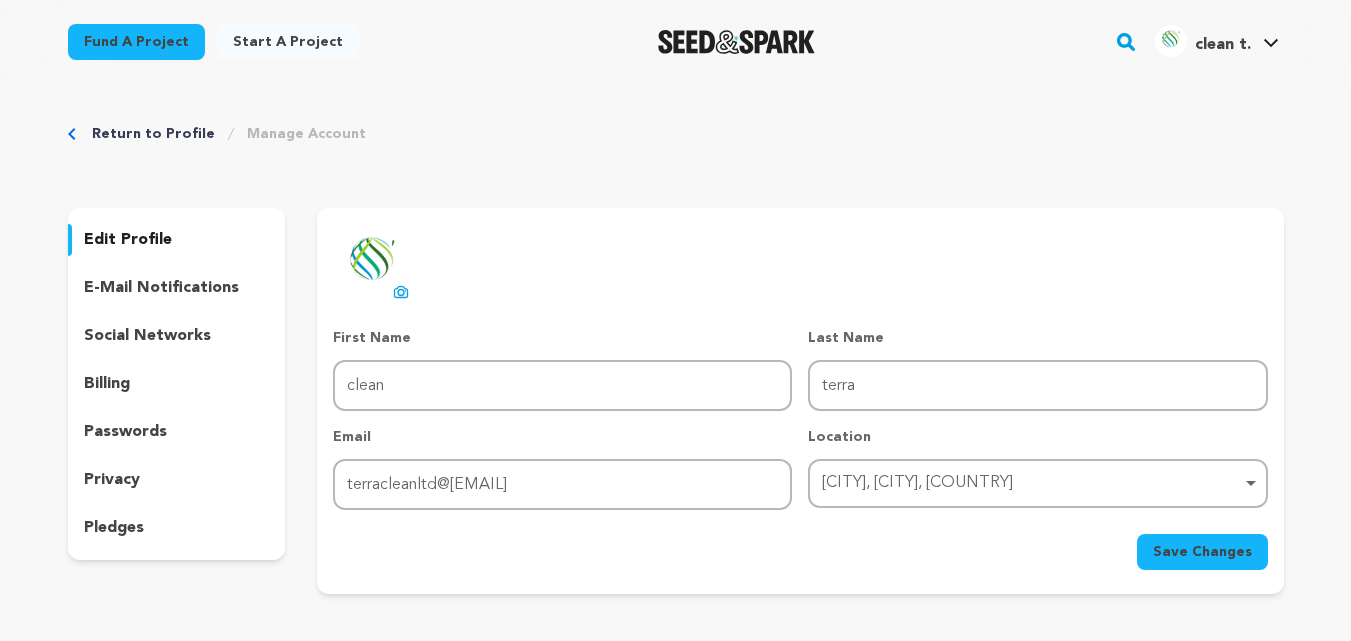 scroll, scrollTop: 0, scrollLeft: 0, axis: both 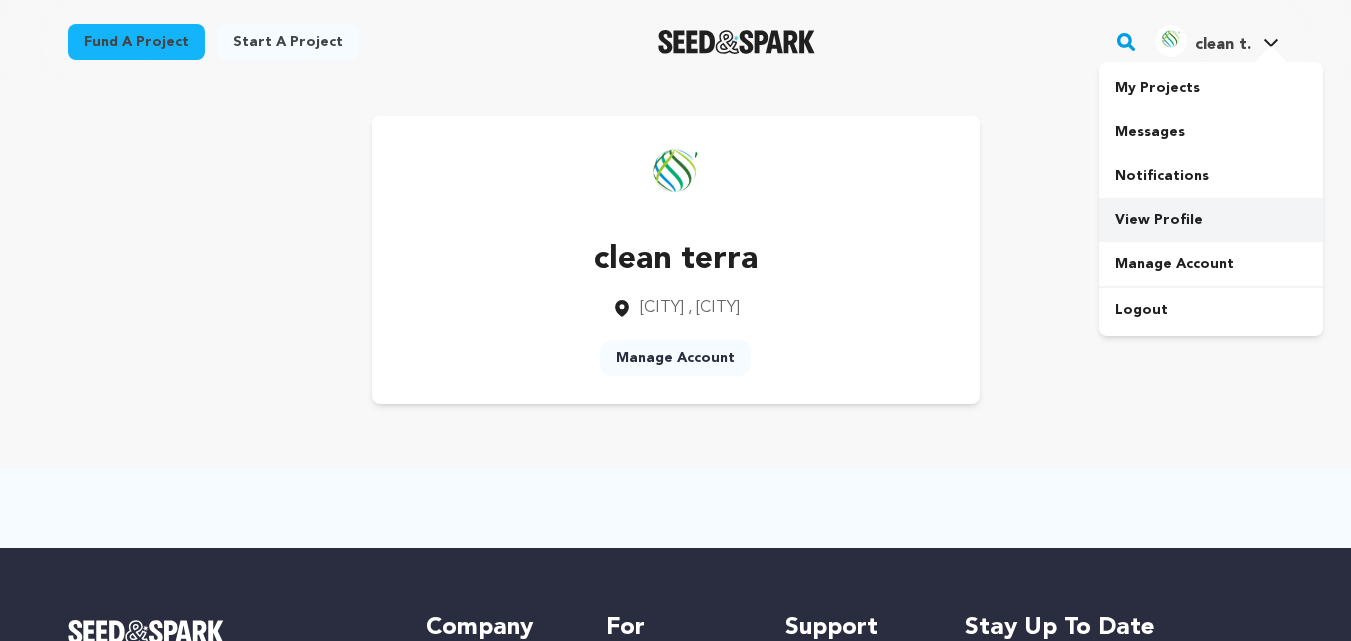 click on "View Profile" at bounding box center (1211, 220) 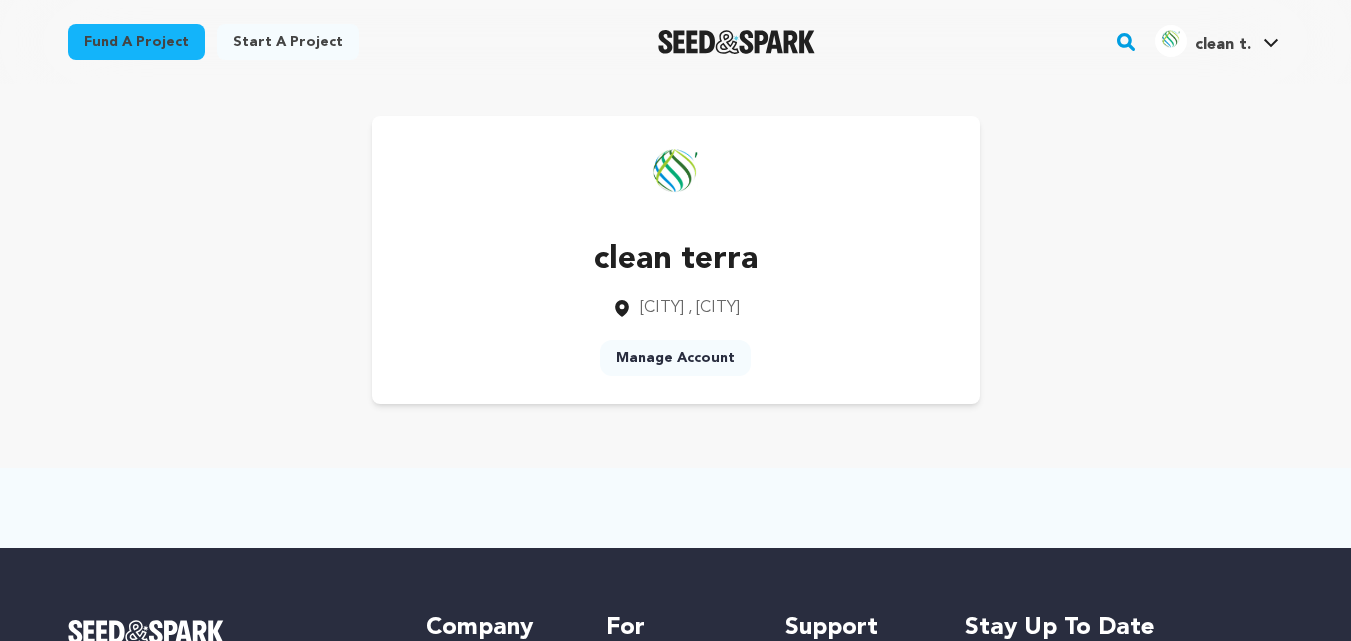 scroll, scrollTop: 0, scrollLeft: 0, axis: both 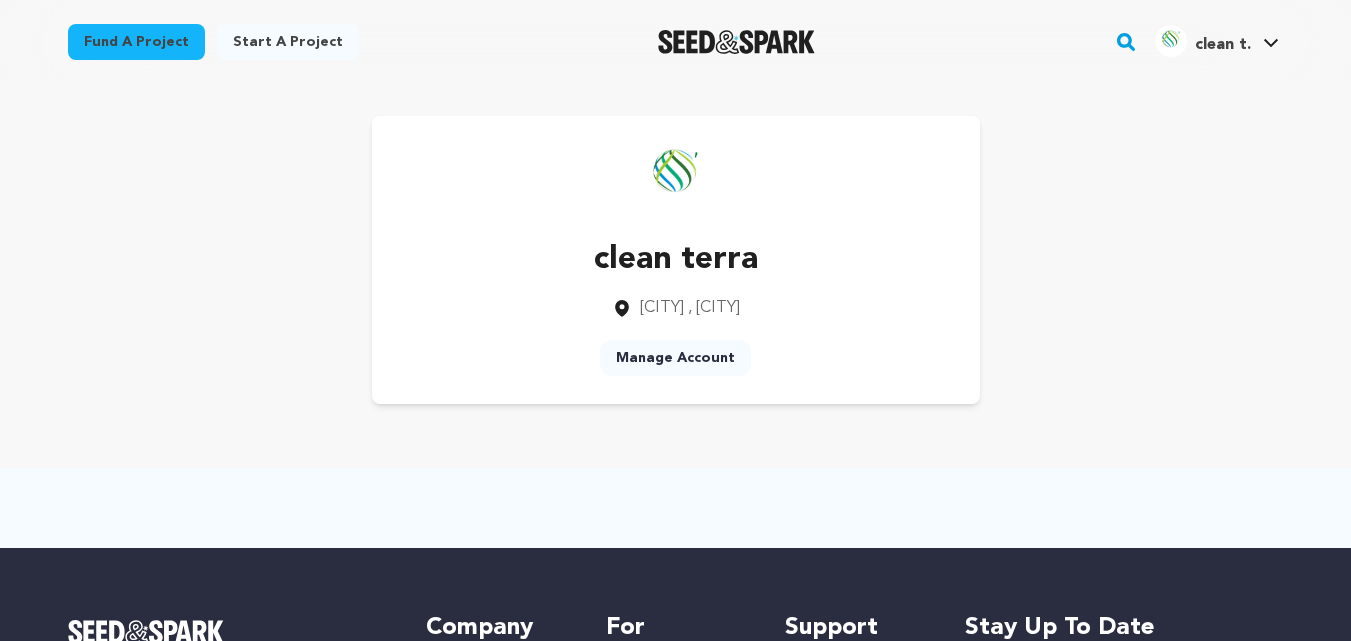 click on "Start a project" at bounding box center (288, 42) 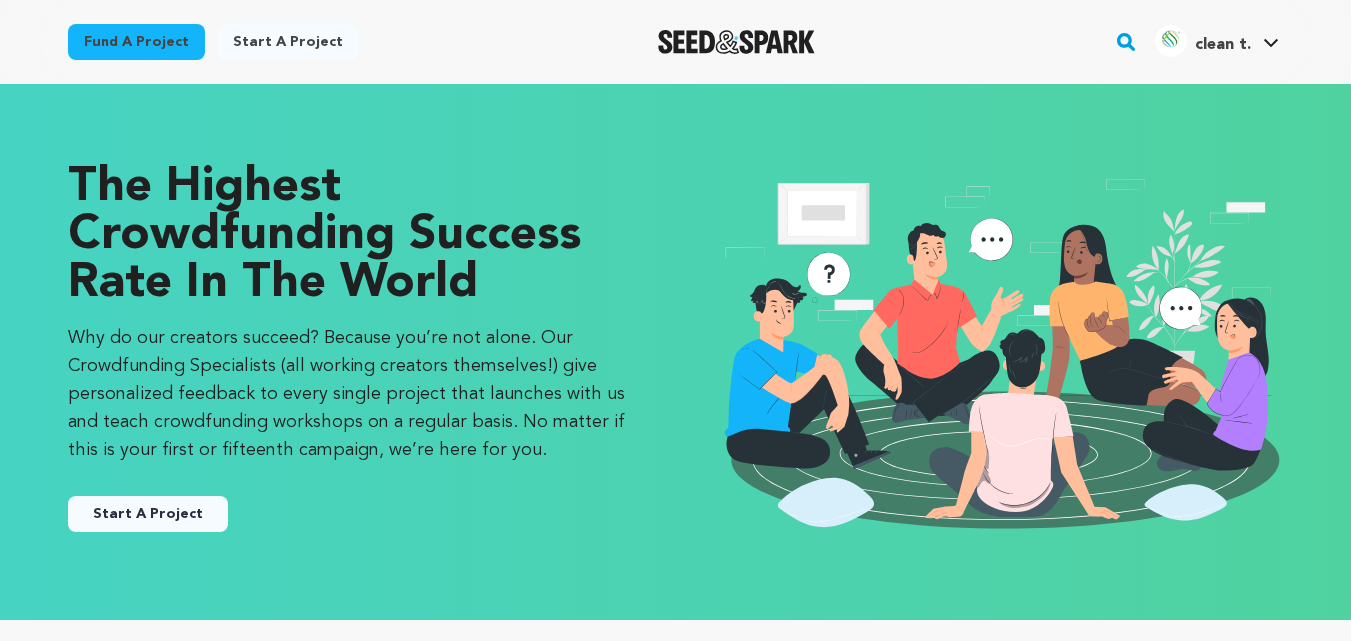 scroll, scrollTop: 0, scrollLeft: 0, axis: both 